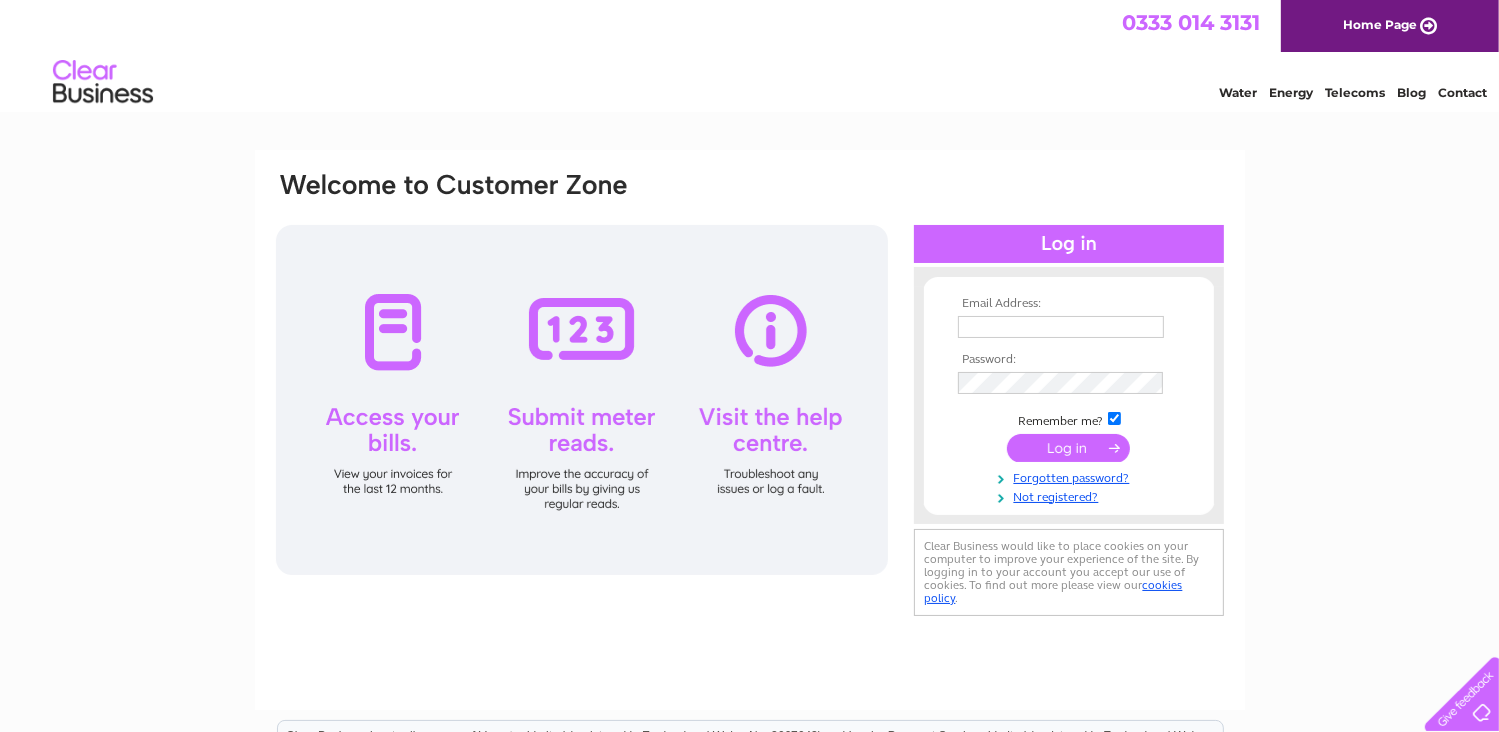 scroll, scrollTop: 0, scrollLeft: 0, axis: both 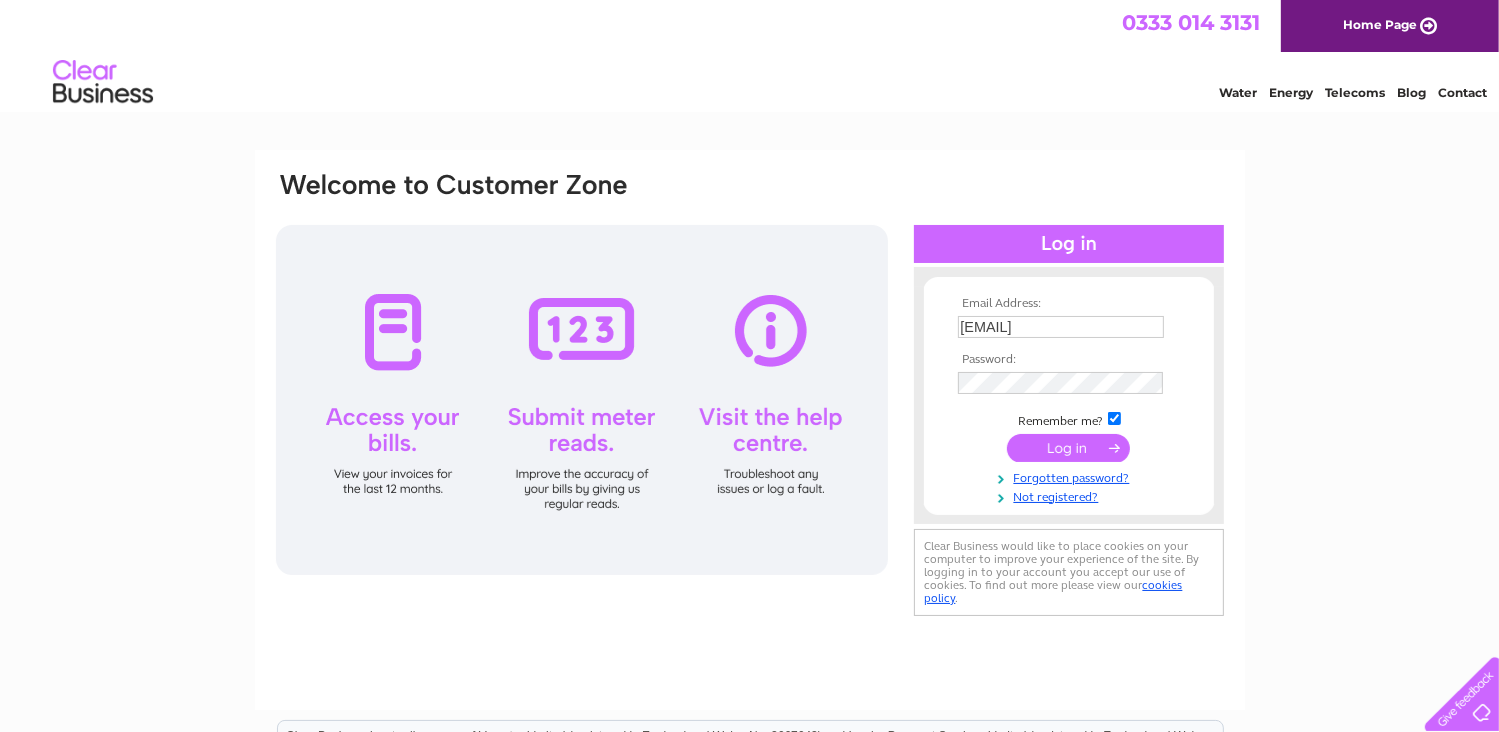 click at bounding box center [1068, 448] 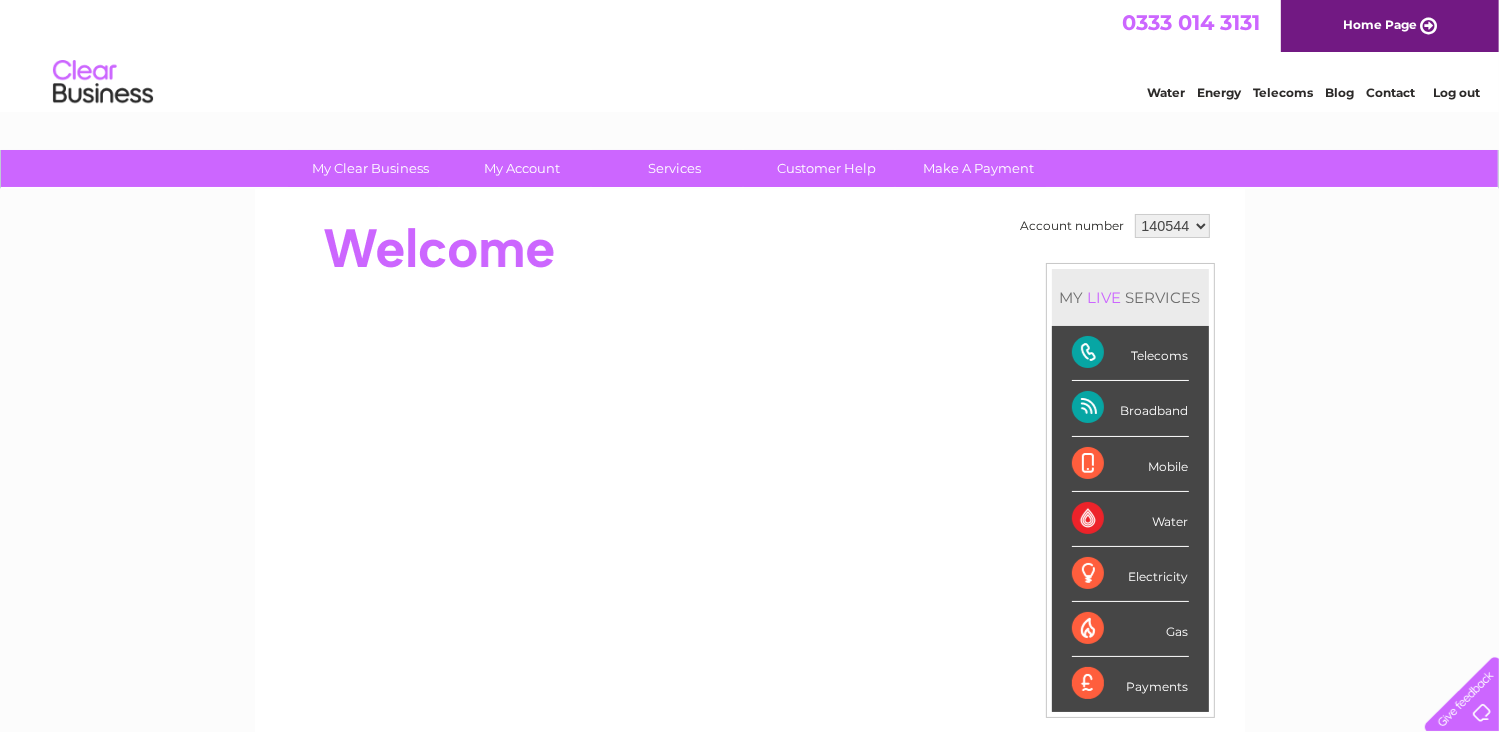 scroll, scrollTop: 0, scrollLeft: 0, axis: both 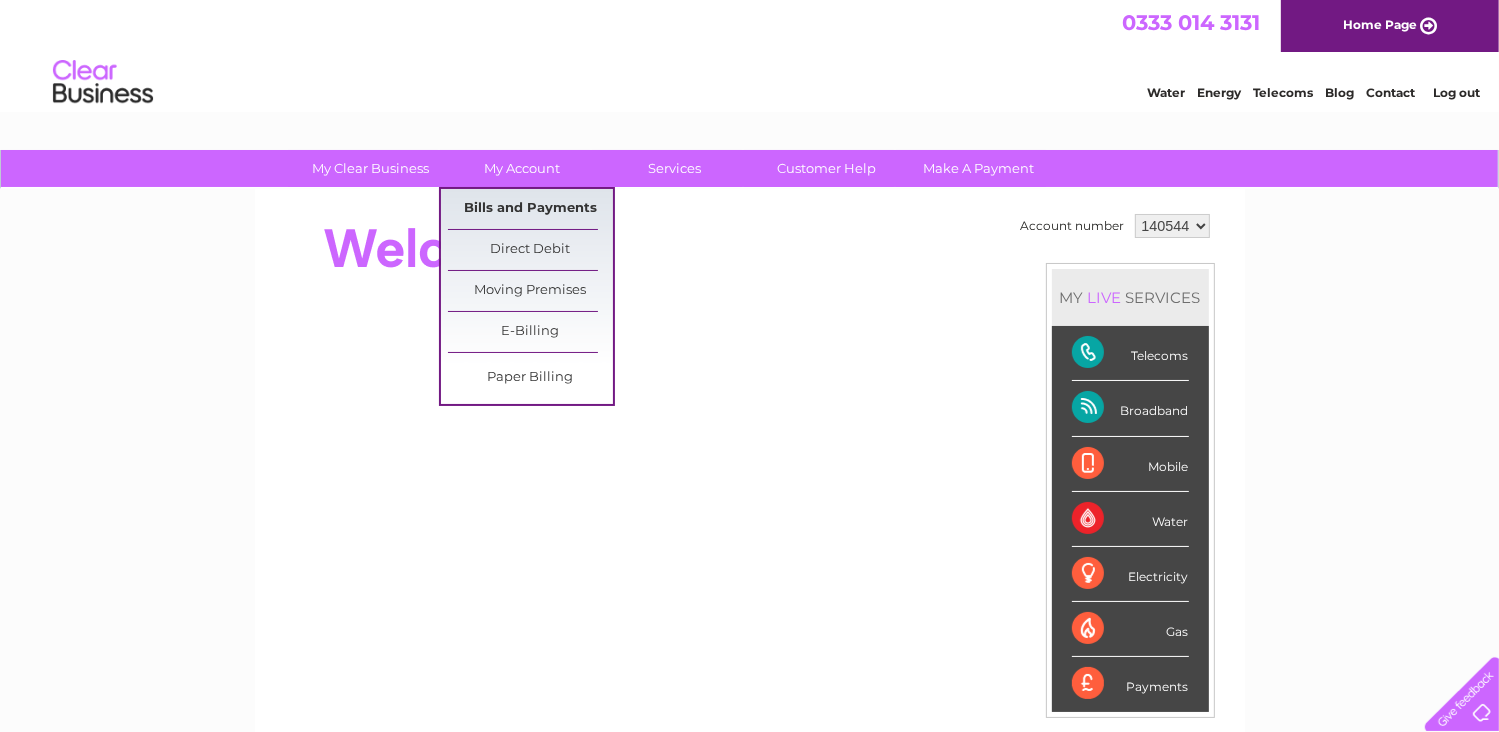 click on "Bills and Payments" at bounding box center [530, 209] 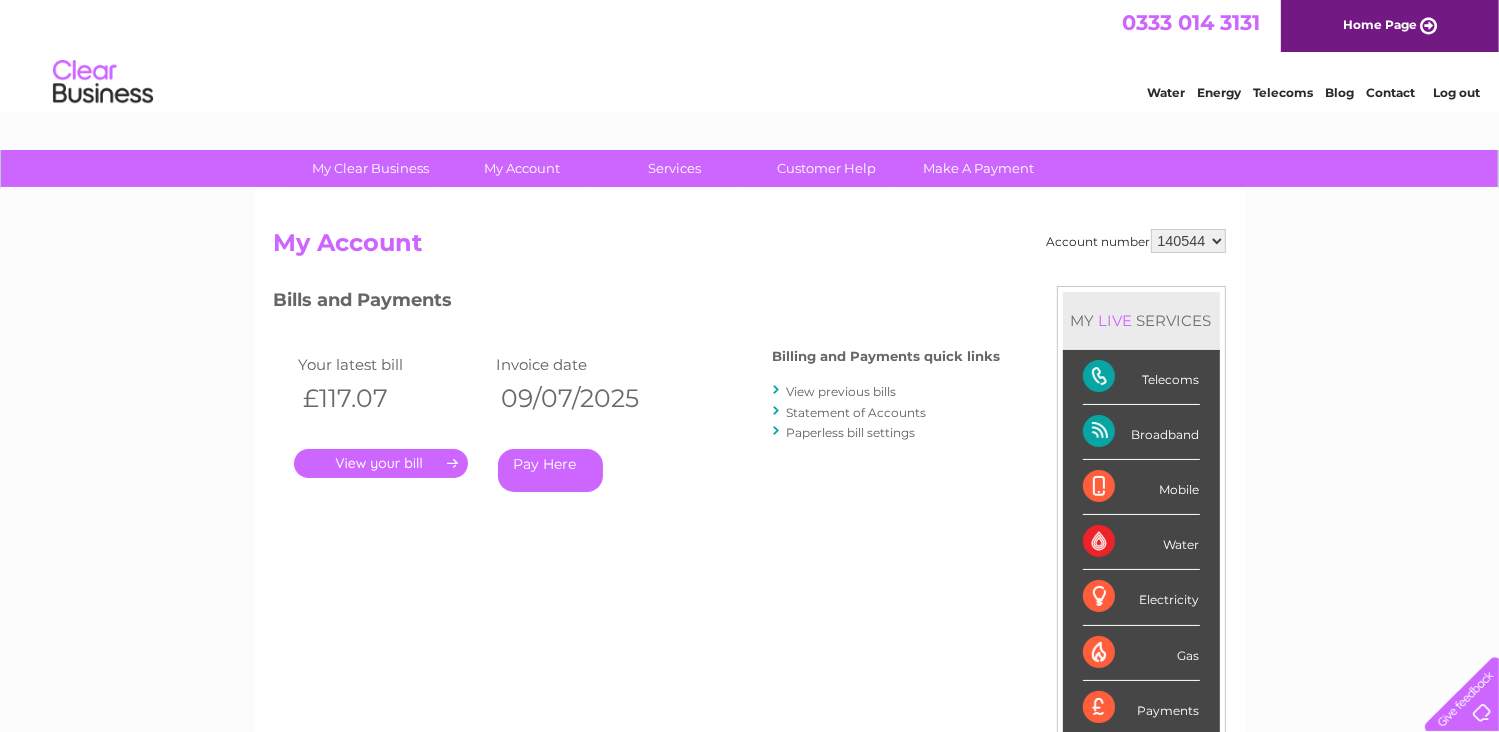 scroll, scrollTop: 0, scrollLeft: 0, axis: both 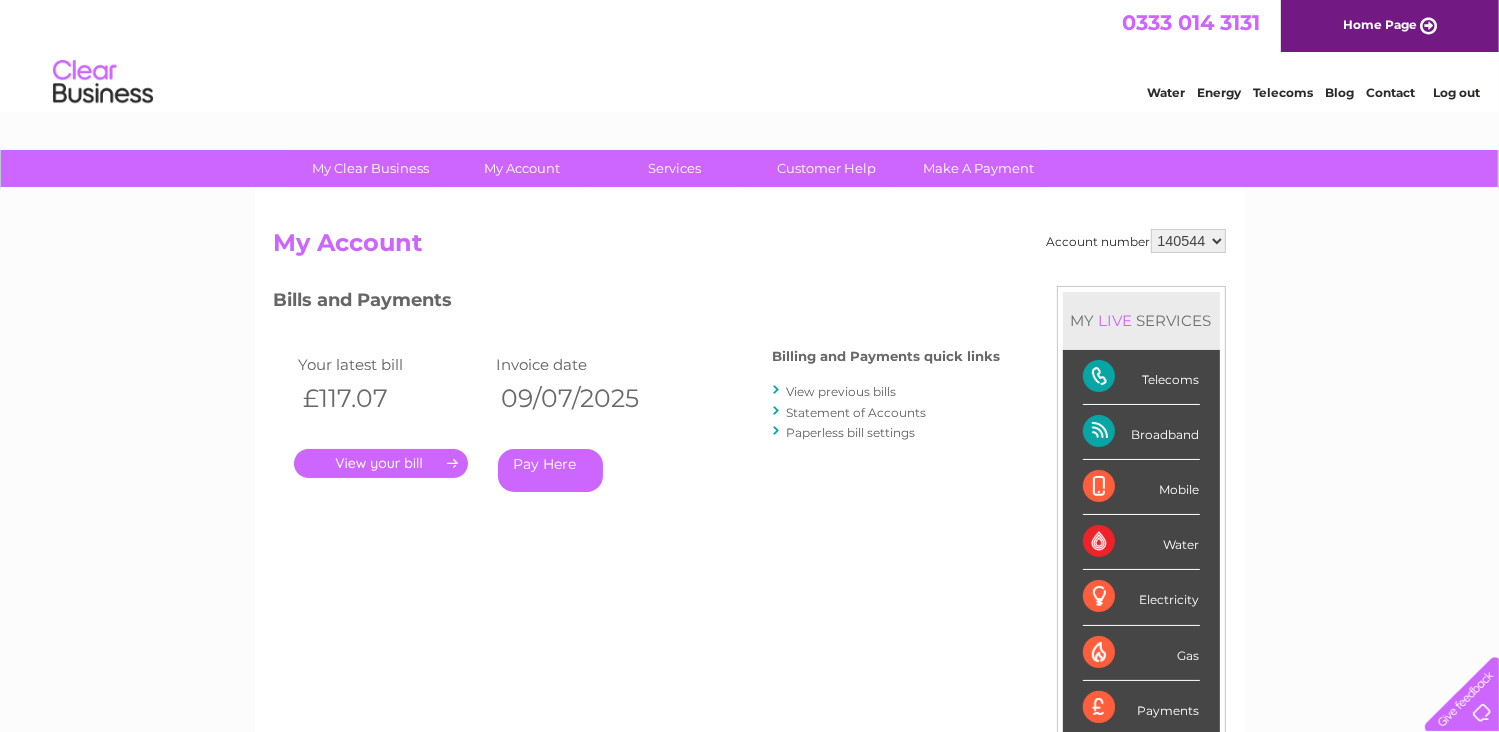 click on "140544
901473" at bounding box center (1188, 241) 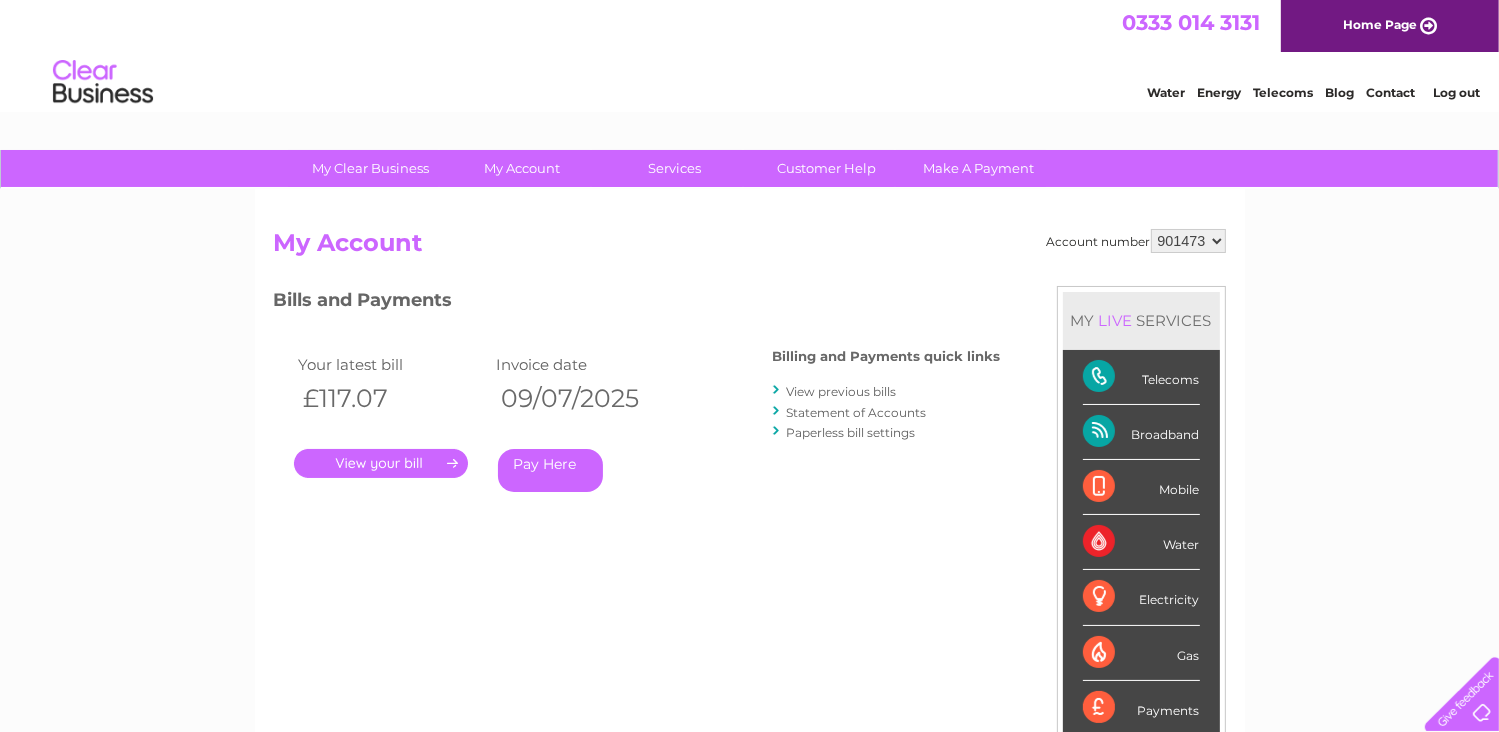 click on "140544
901473" at bounding box center [1188, 241] 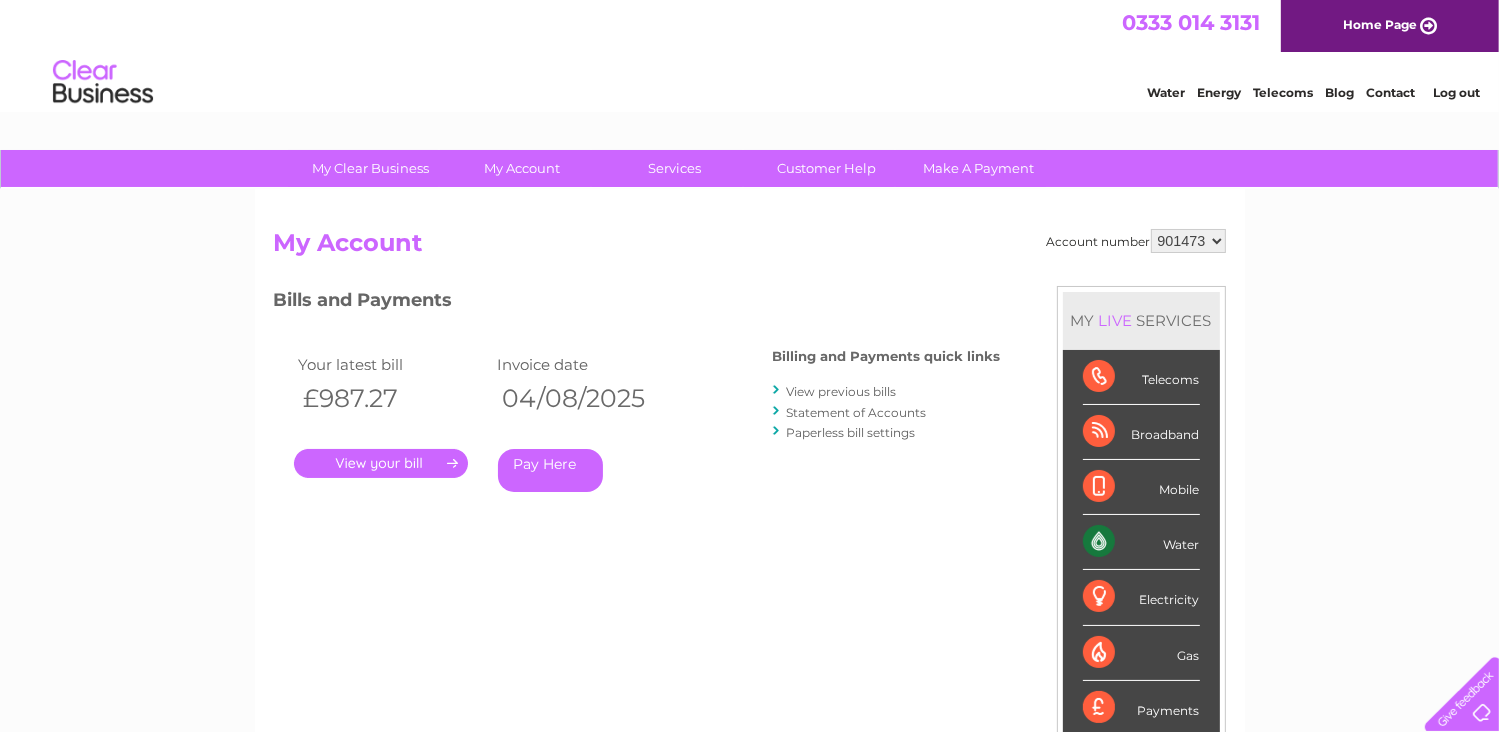 scroll, scrollTop: 0, scrollLeft: 0, axis: both 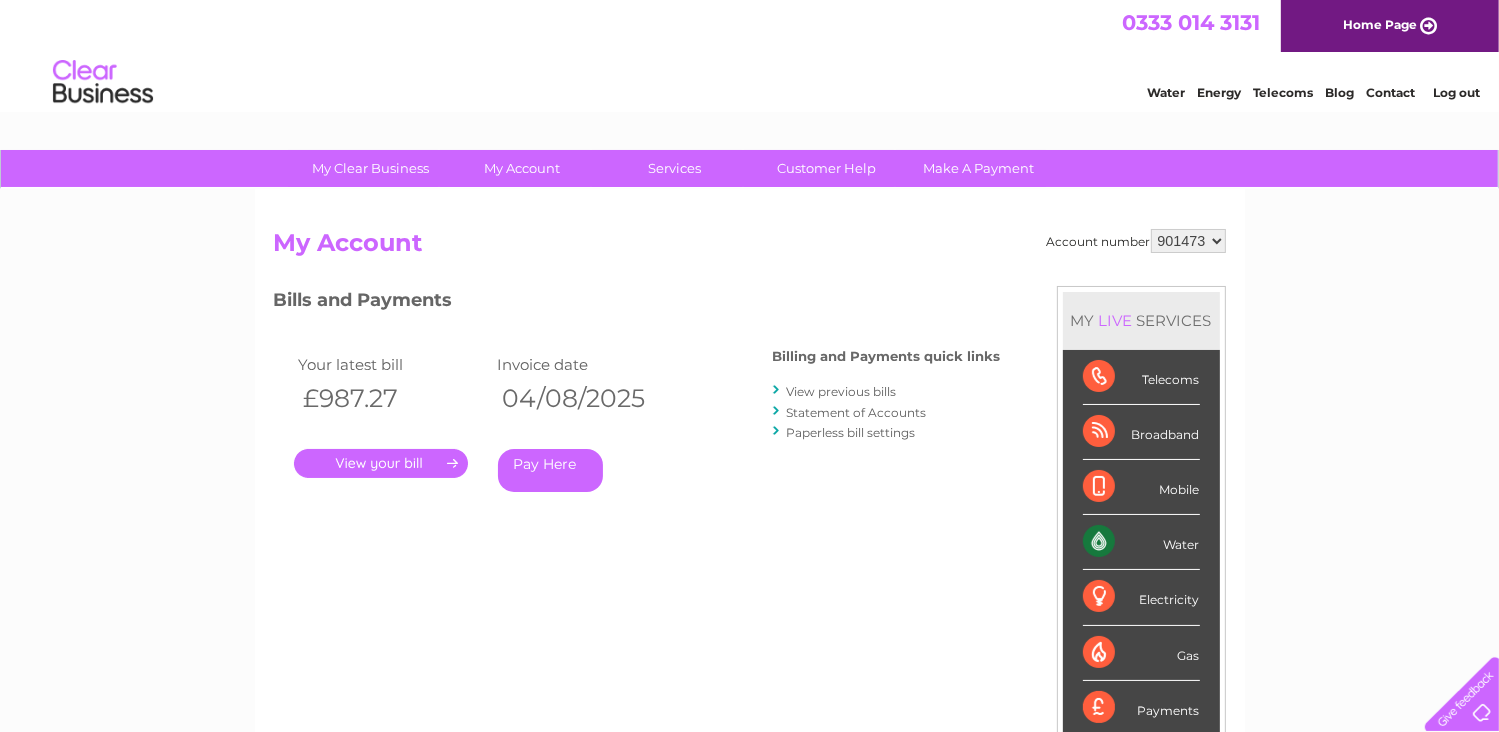 click on "." at bounding box center (381, 463) 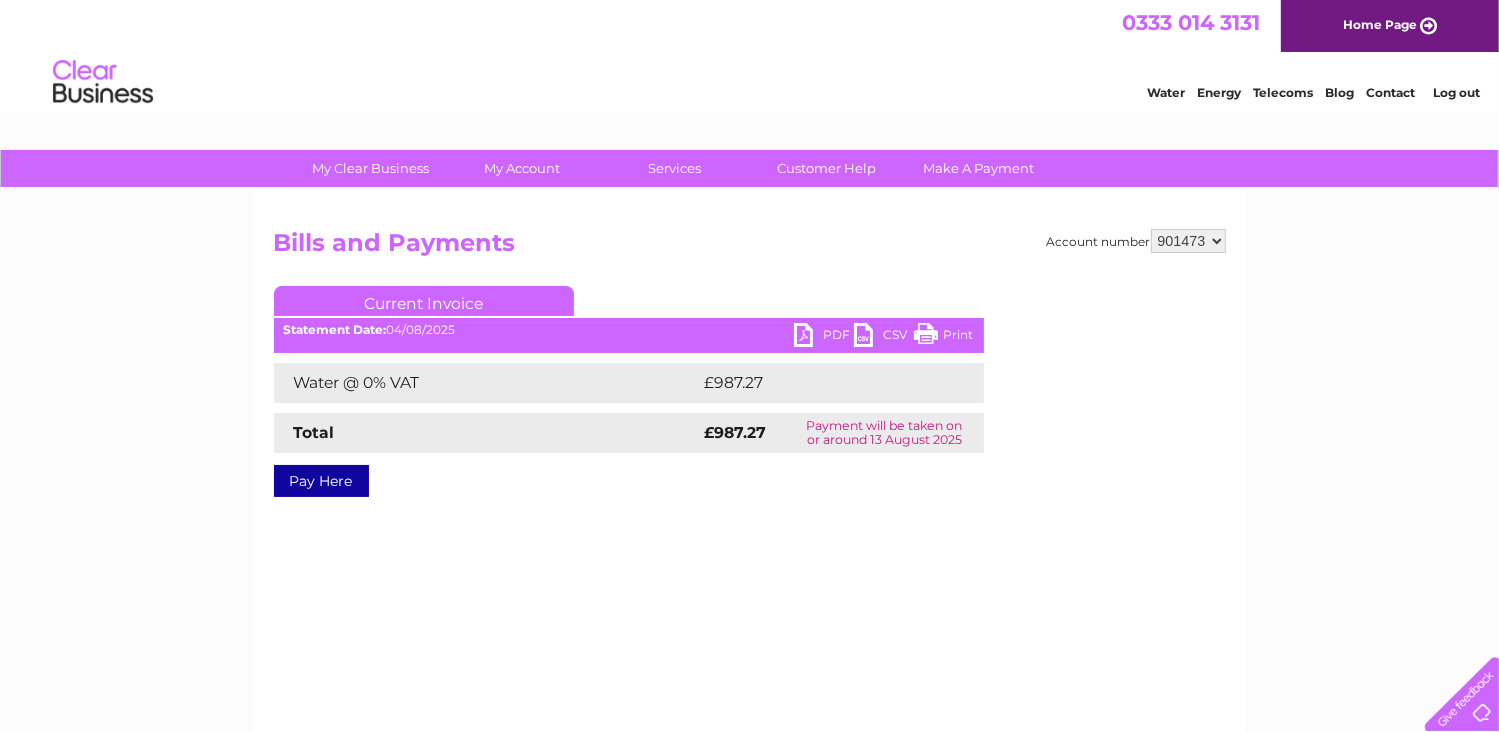 scroll, scrollTop: 0, scrollLeft: 0, axis: both 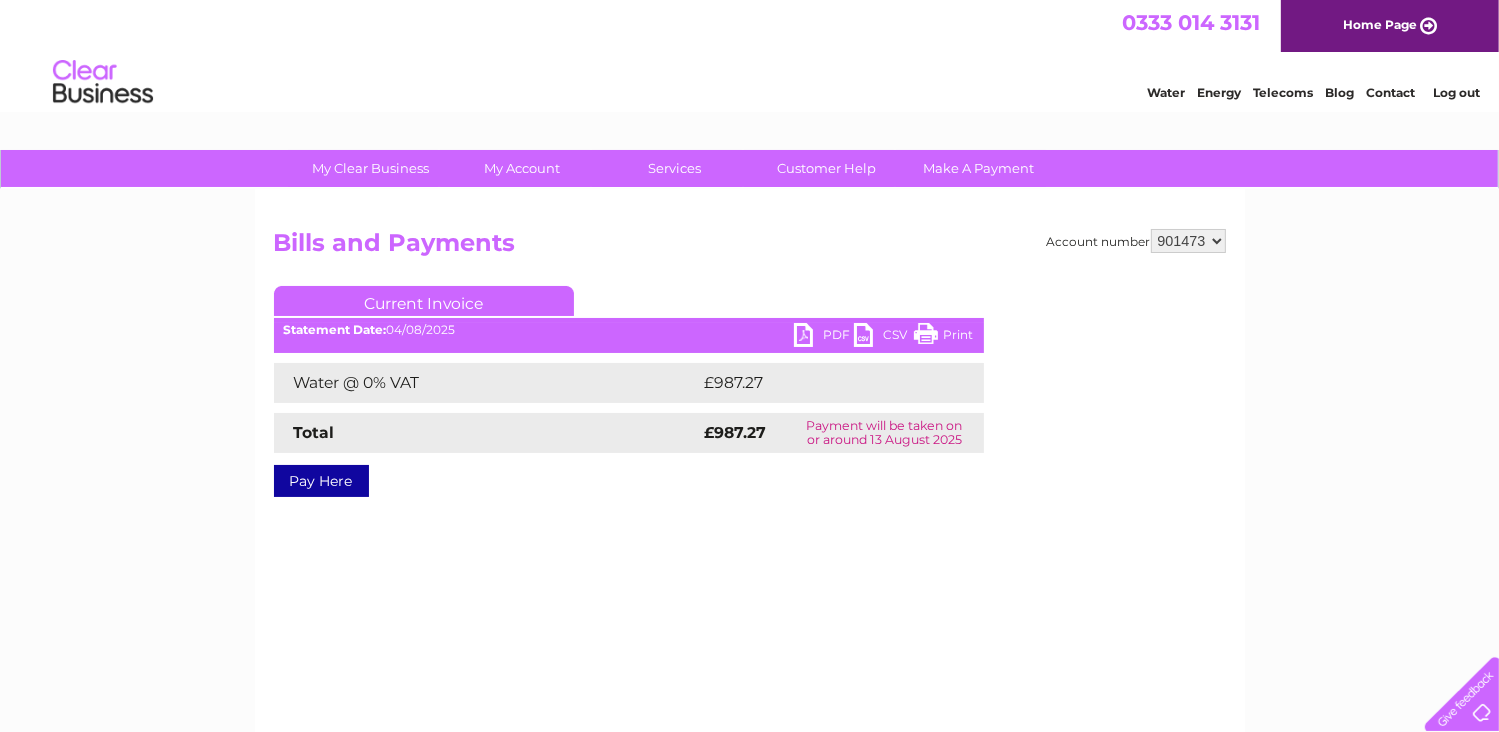 click on "PDF" at bounding box center [824, 337] 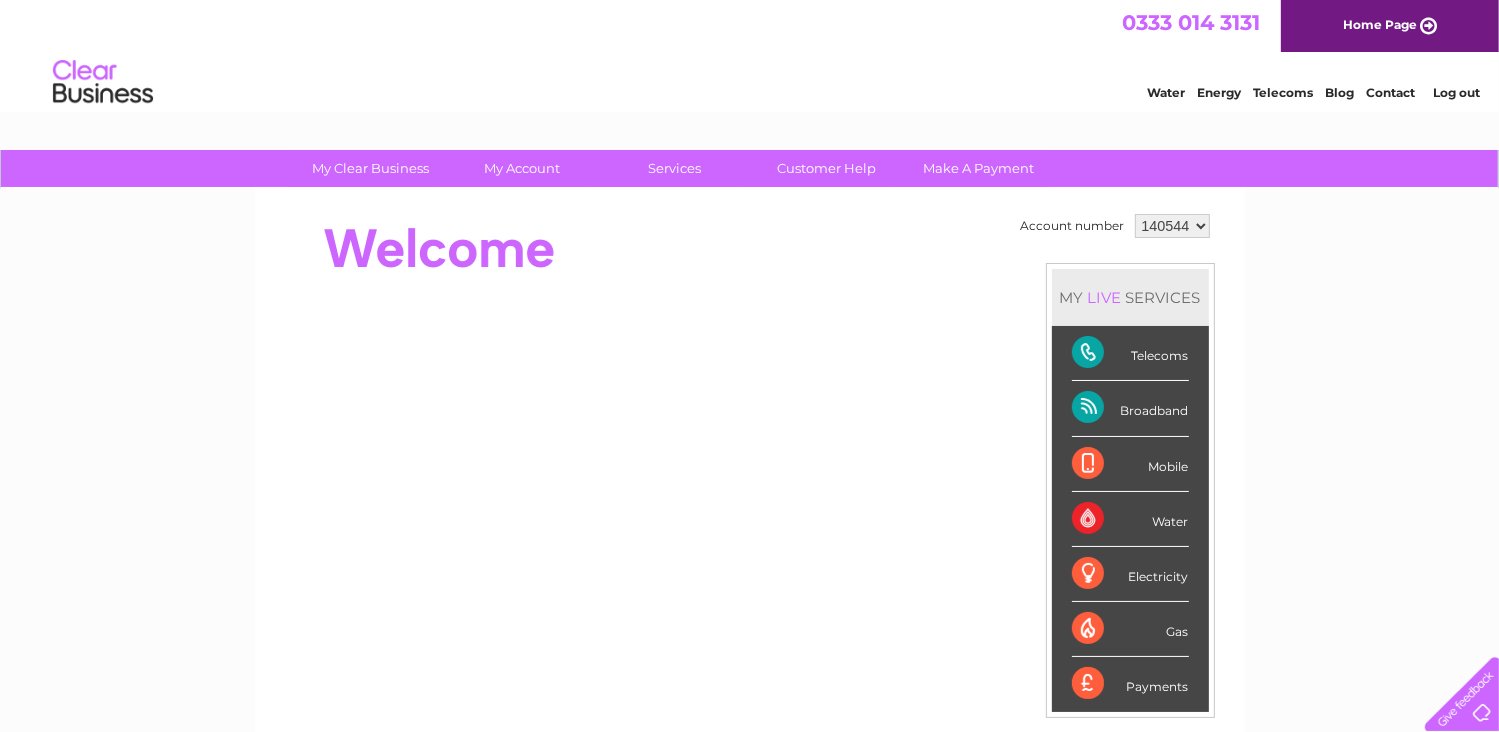 scroll, scrollTop: 0, scrollLeft: 0, axis: both 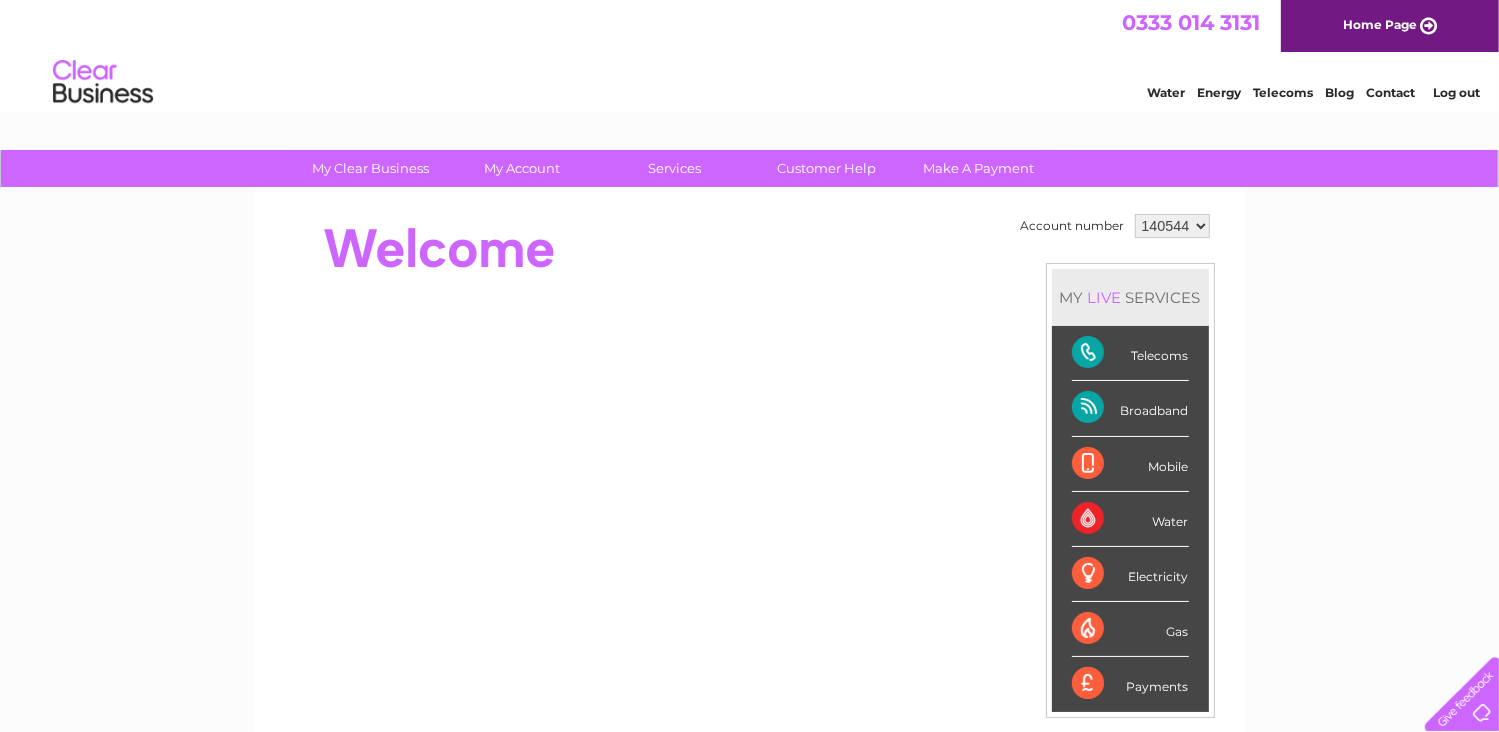 click on "140544
901473" at bounding box center (1172, 226) 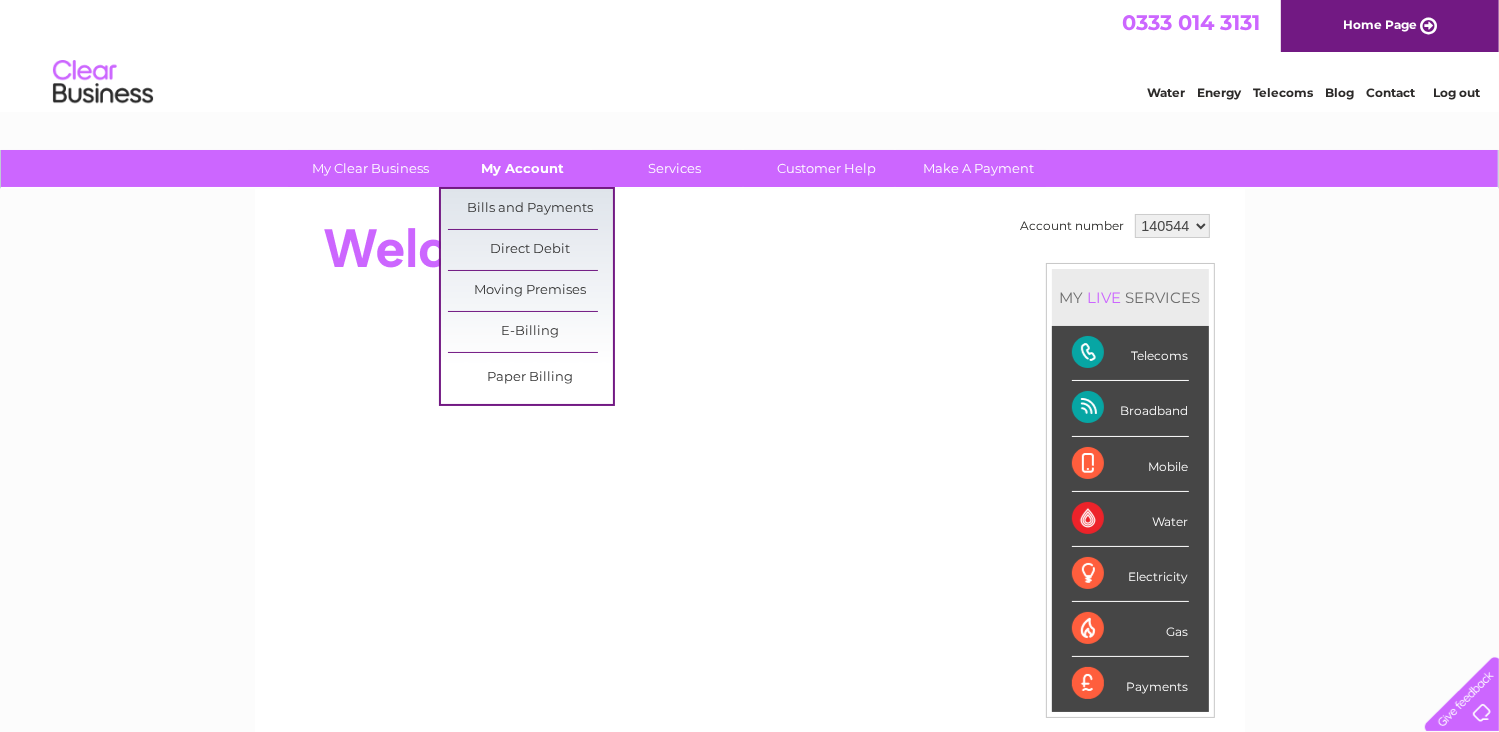 click on "My Account" at bounding box center (522, 168) 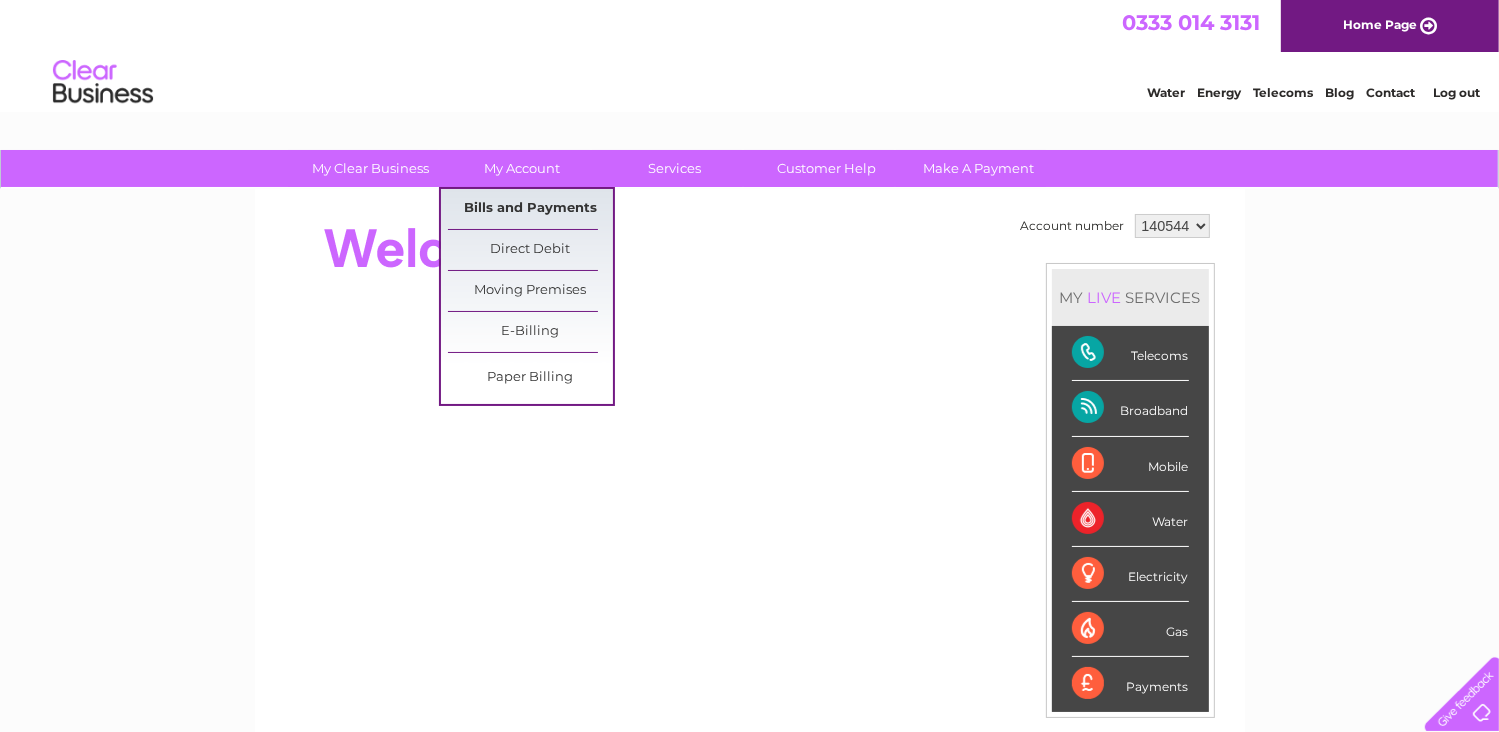 click on "Bills and Payments" at bounding box center [530, 209] 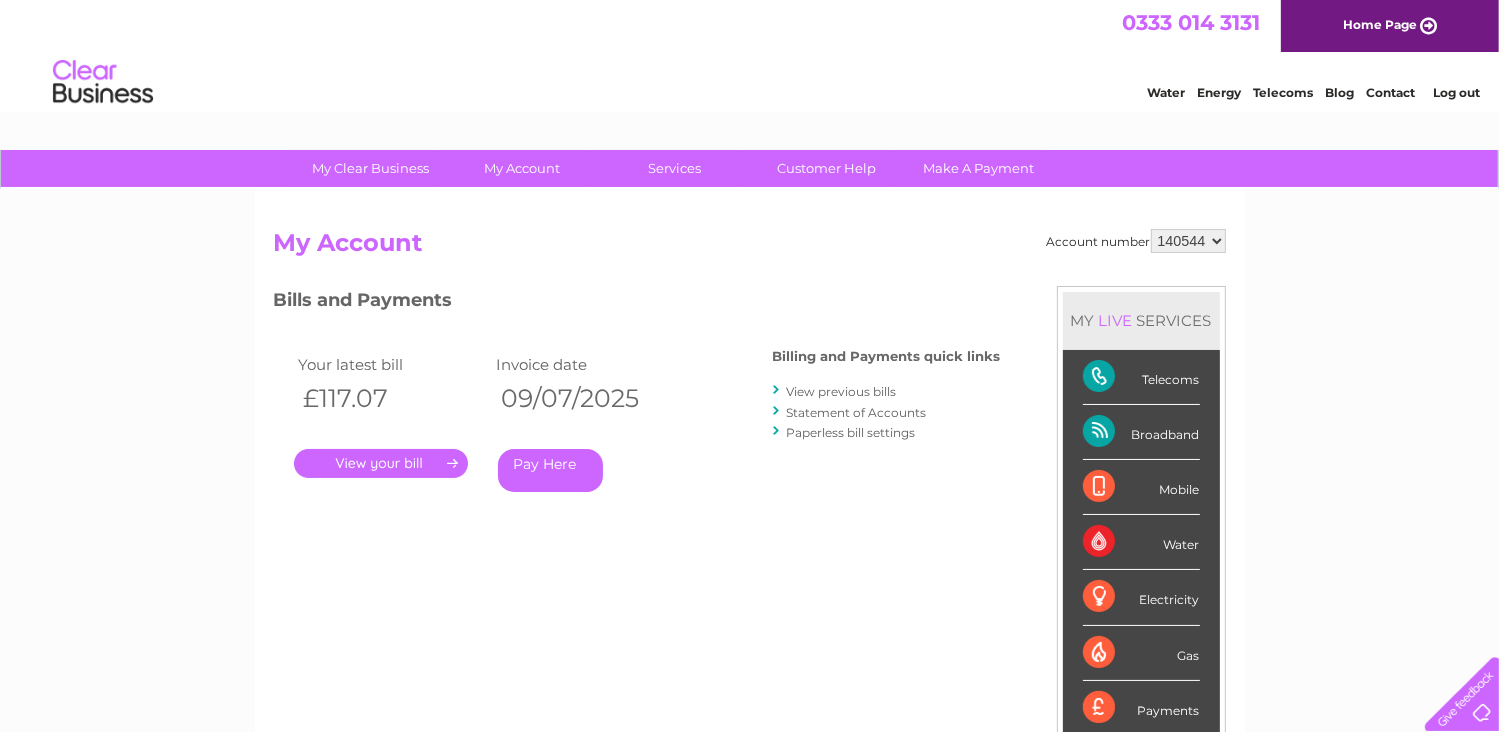scroll, scrollTop: 0, scrollLeft: 0, axis: both 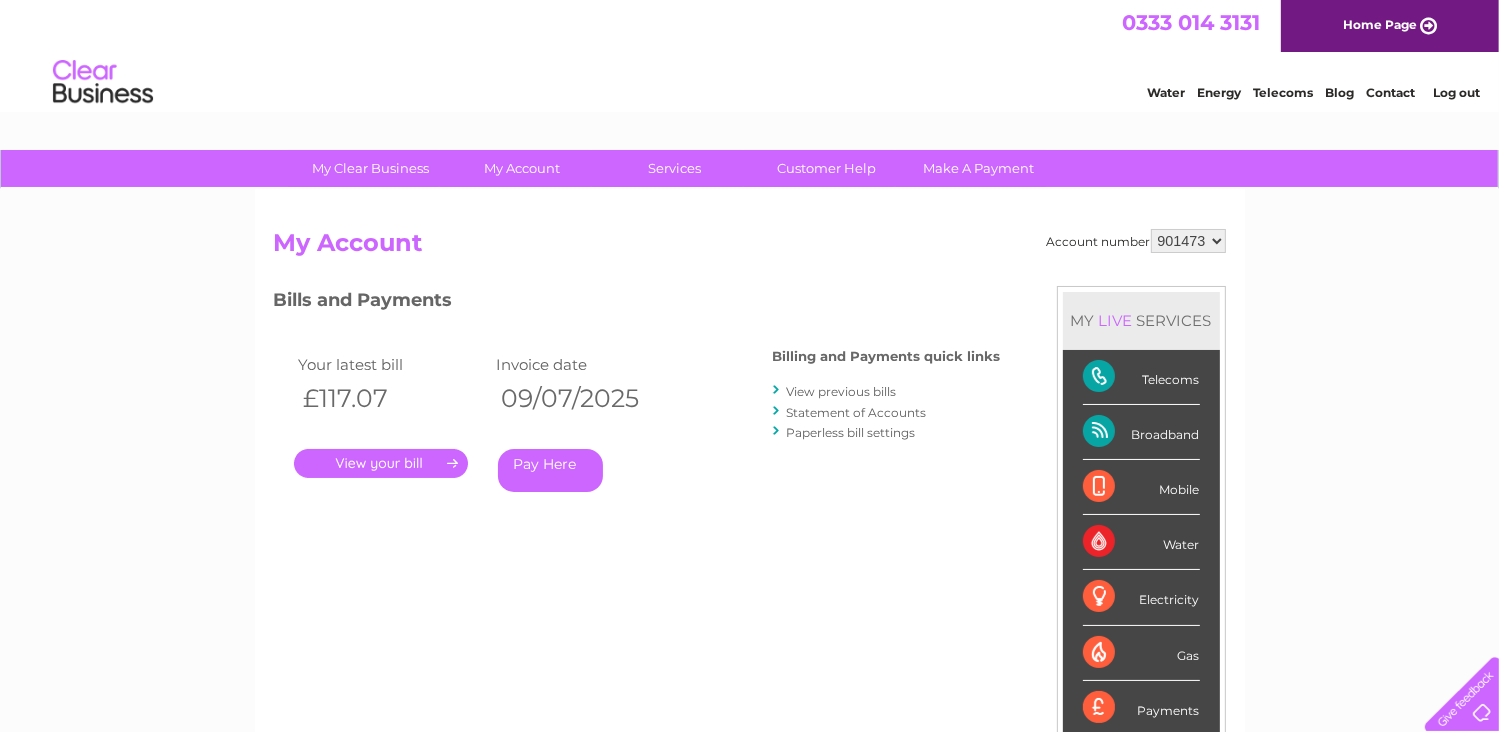 click on "140544
901473" at bounding box center (1188, 241) 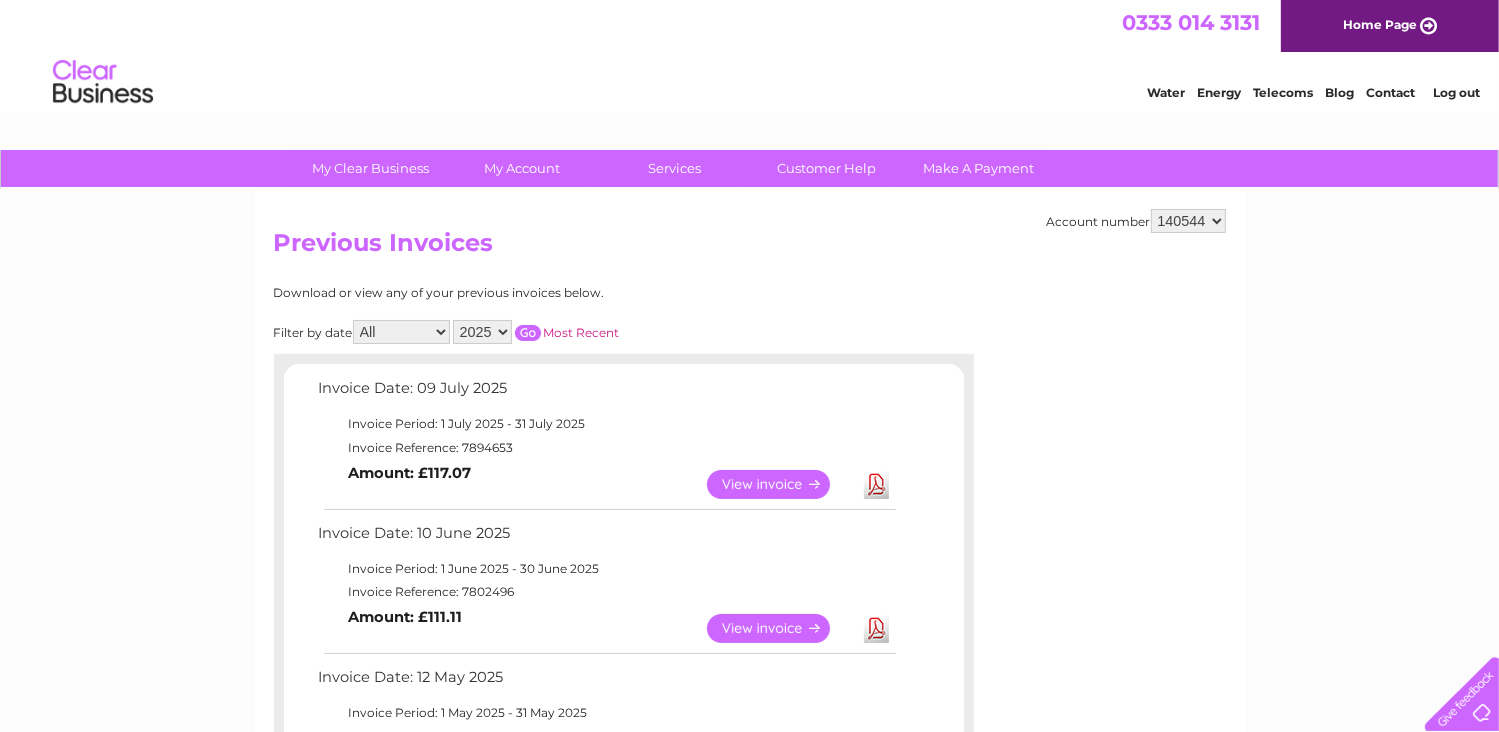 scroll, scrollTop: 0, scrollLeft: 0, axis: both 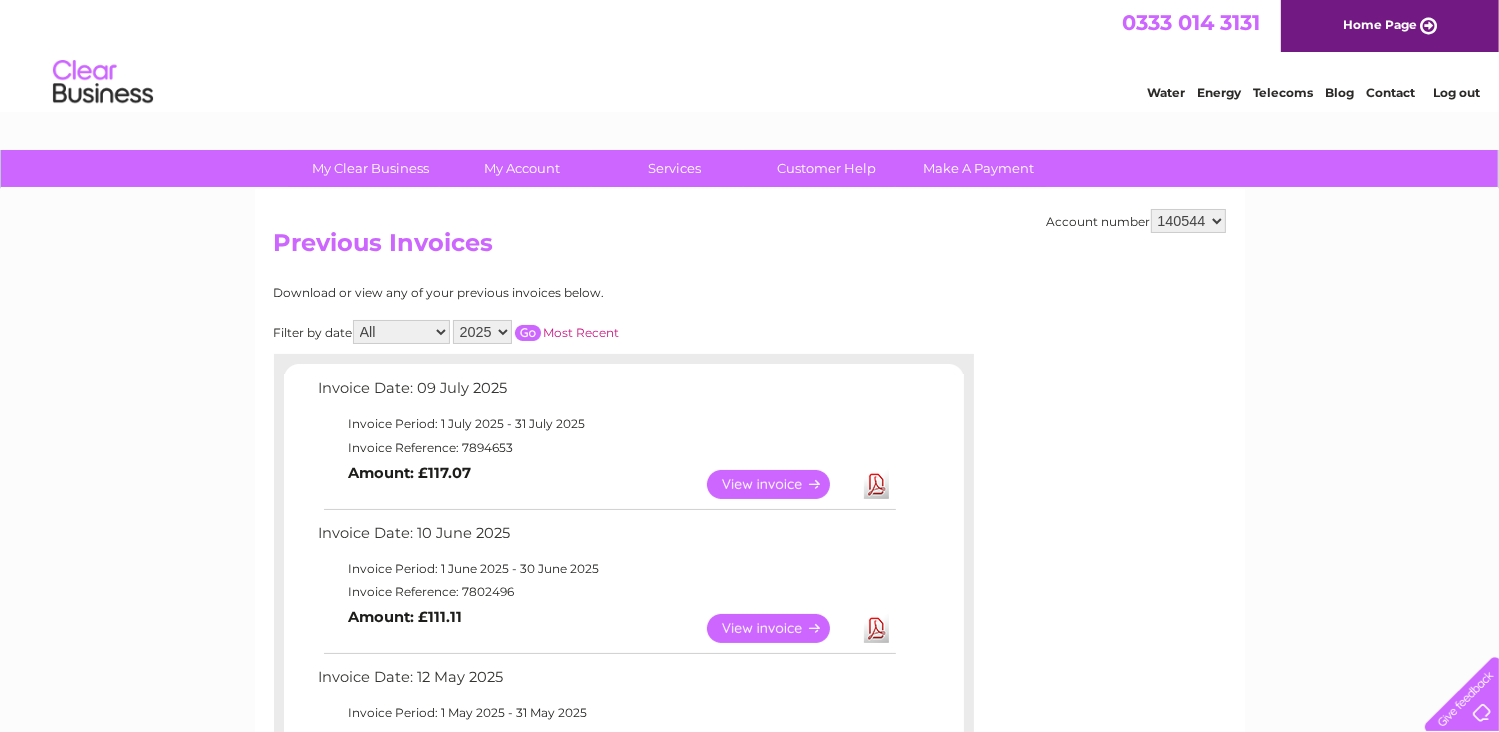 click on "Account number    140544
901473
Previous Invoices
Download or view any of your previous invoices below.
Filter by date
All
January
February
March
April
May
June
July
August
September
October
November
December
2025
2024
2023
2022
Most Recent
Invoice Date: 09 July 2025
Invoice Period: 1 July 2025 -  31 July 2025
Invoice Reference: 7894653
View" at bounding box center (750, 834) 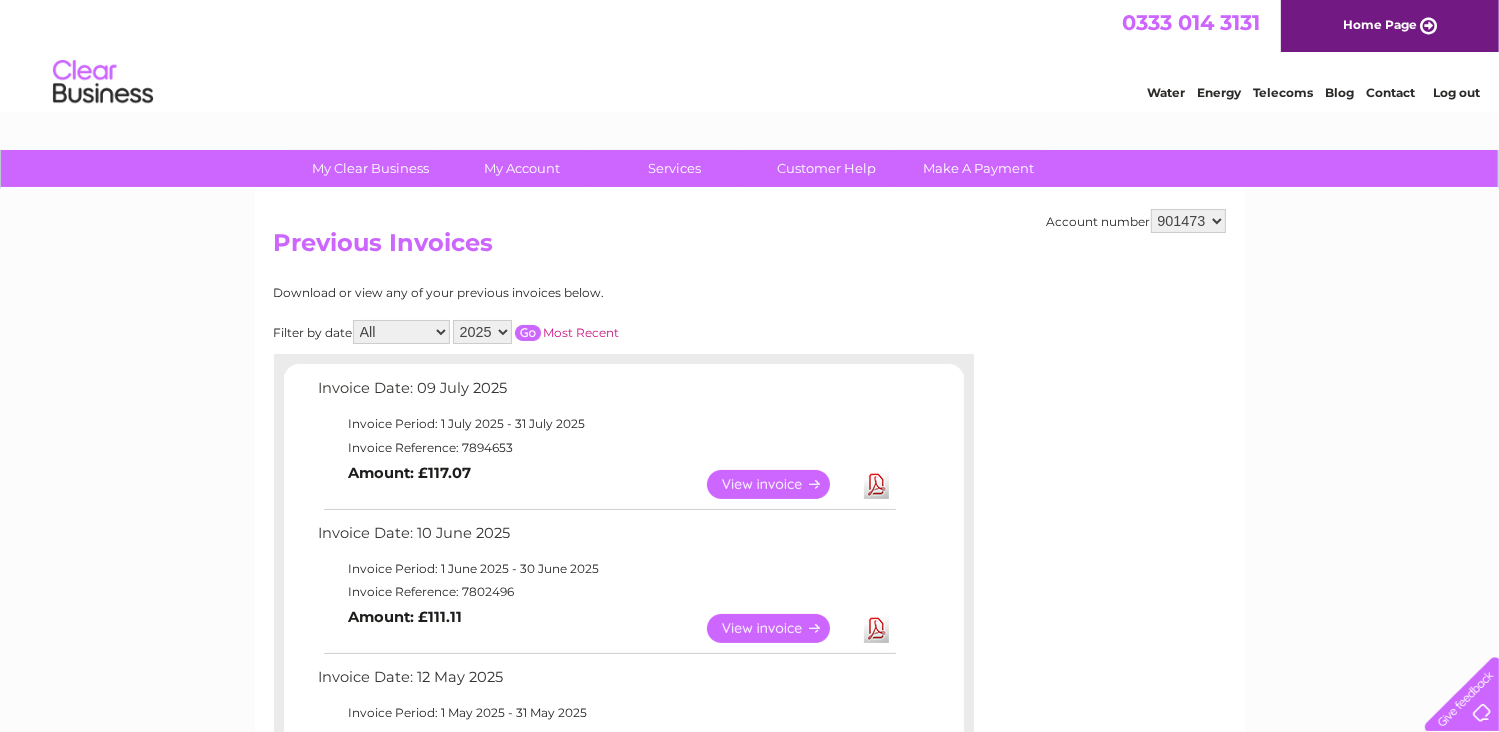 click on "140544
901473" at bounding box center (1188, 221) 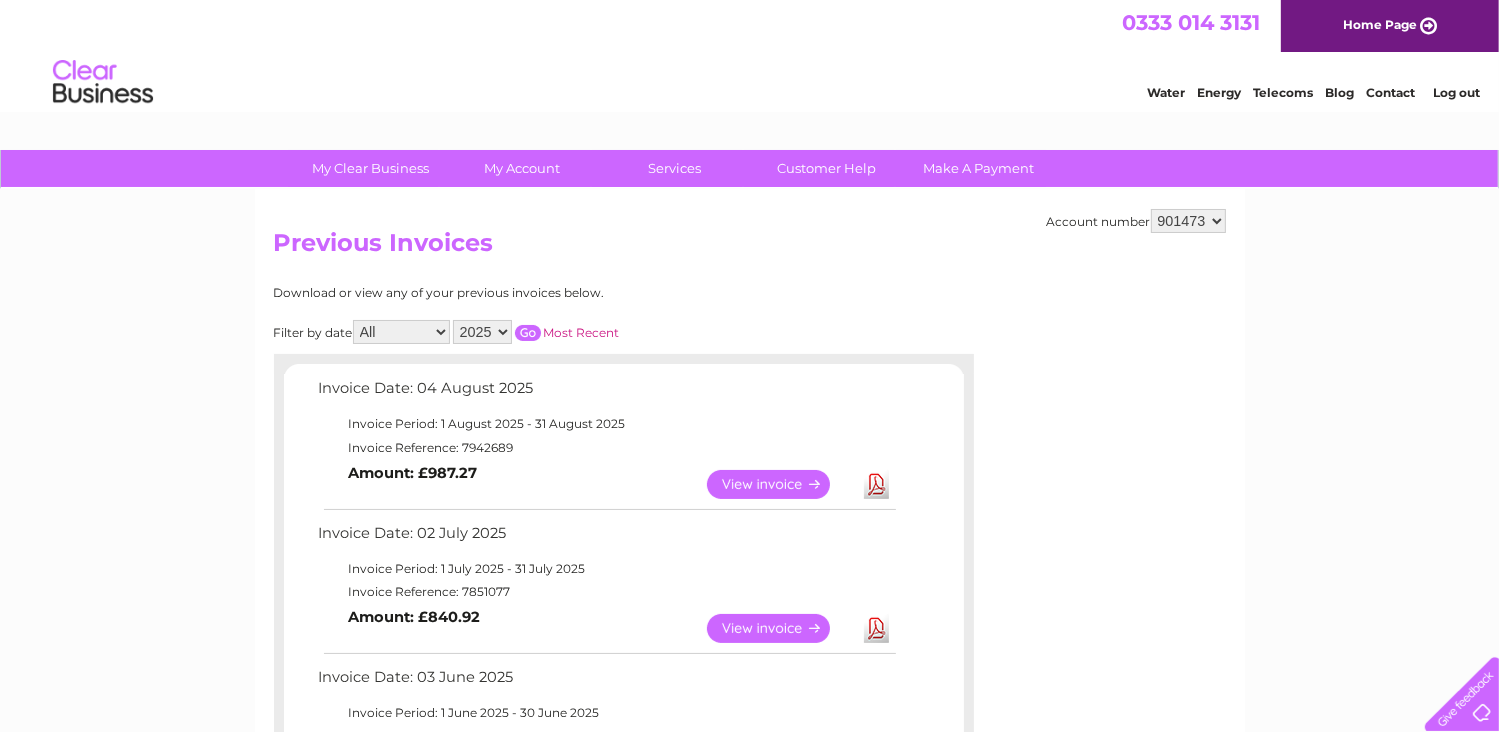 scroll, scrollTop: 0, scrollLeft: 0, axis: both 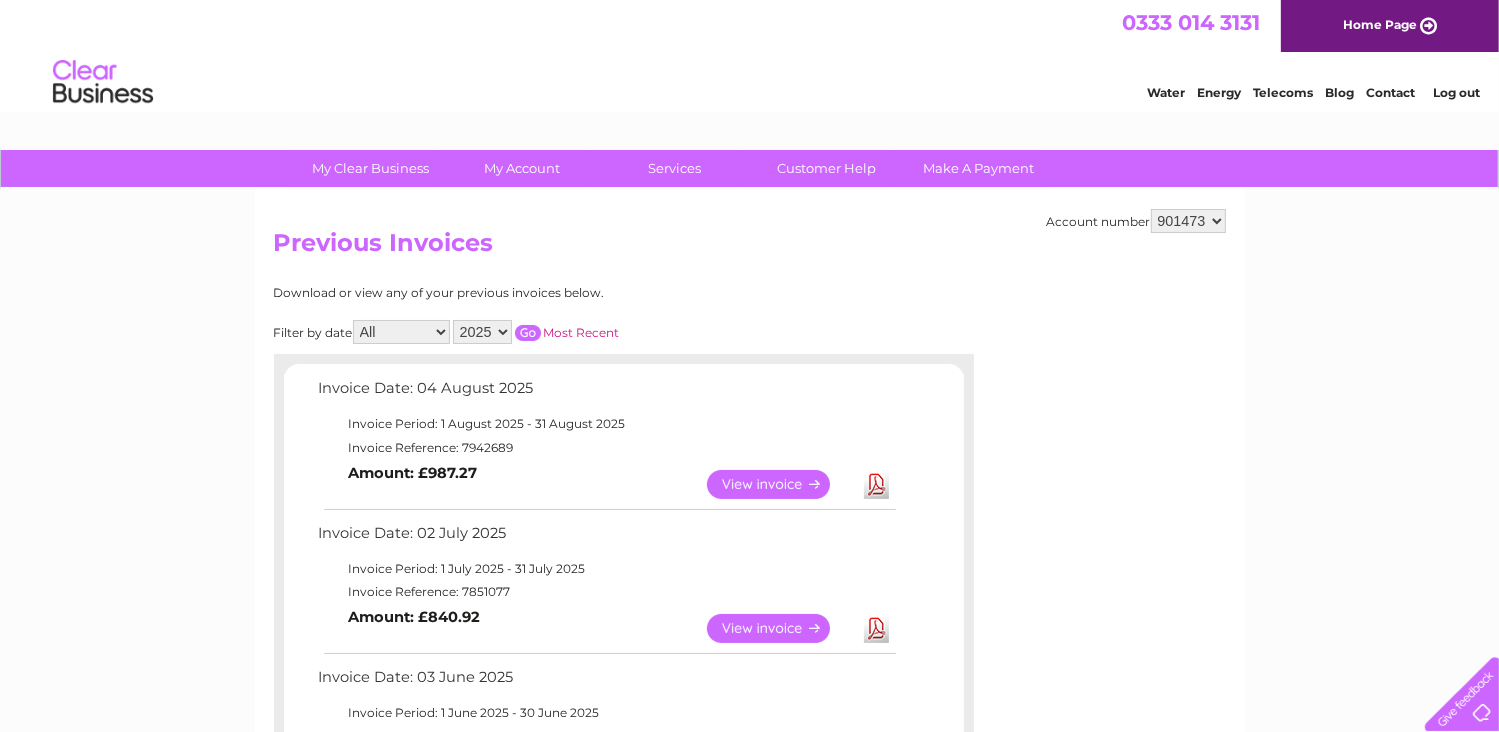 click on "Log out" at bounding box center [1456, 92] 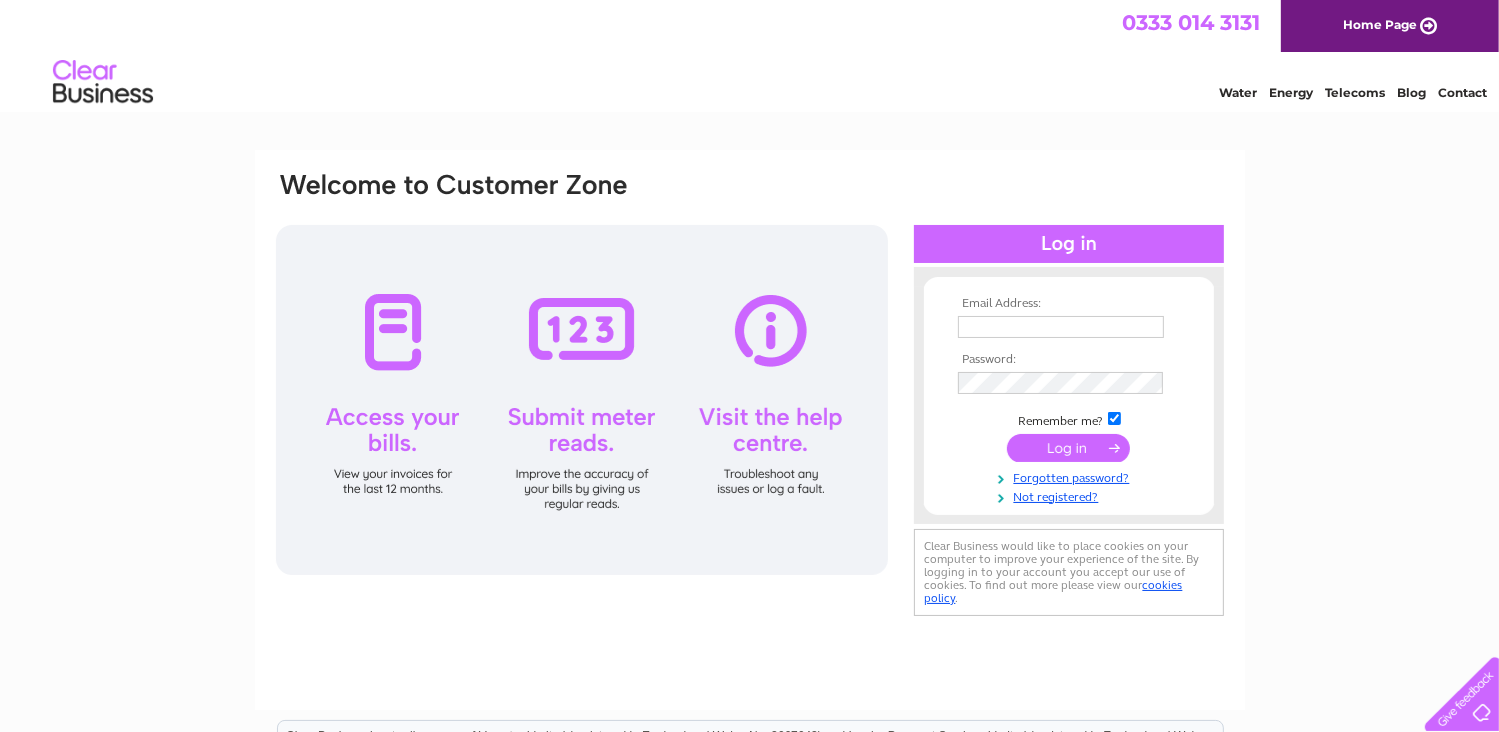 scroll, scrollTop: 0, scrollLeft: 0, axis: both 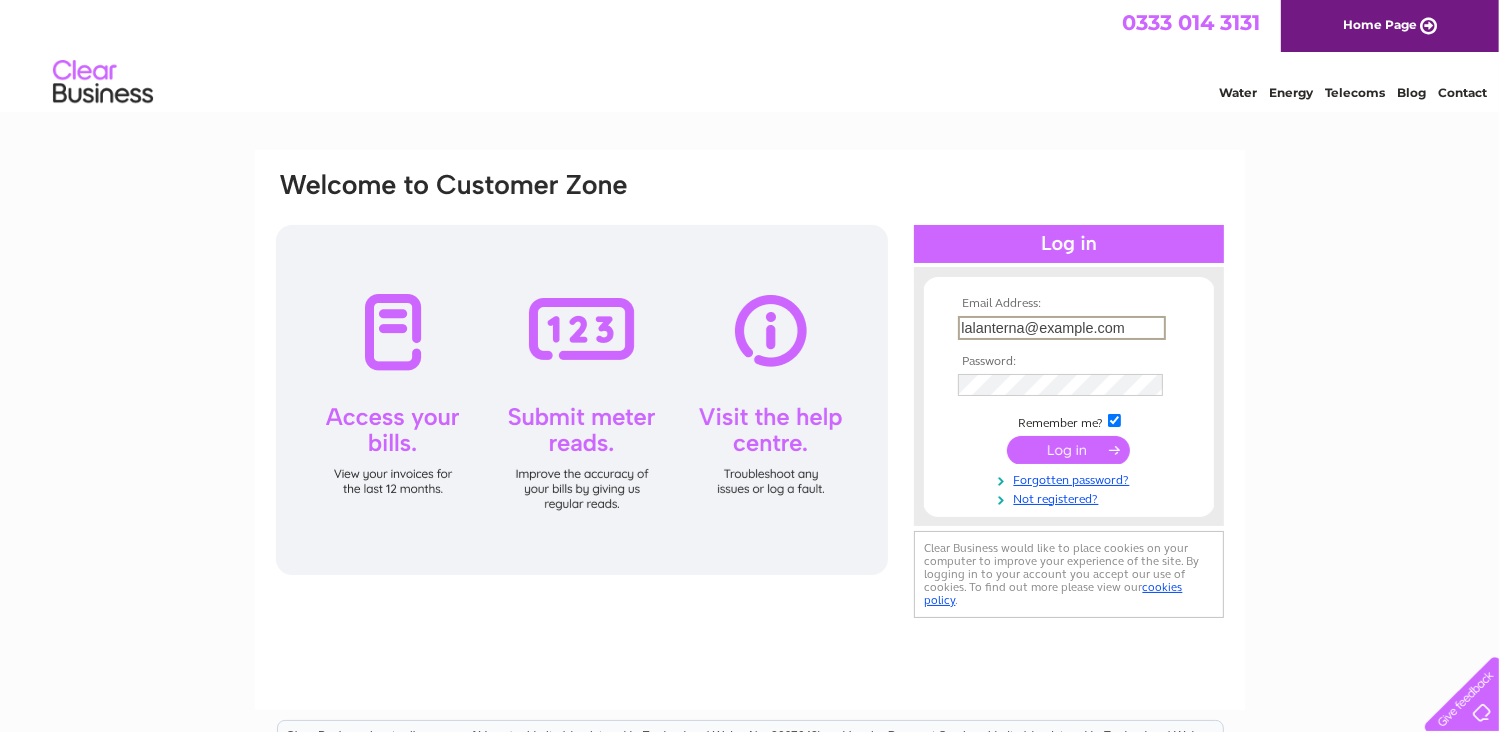 click on "lalanterna@btconnect.com" at bounding box center (1062, 328) 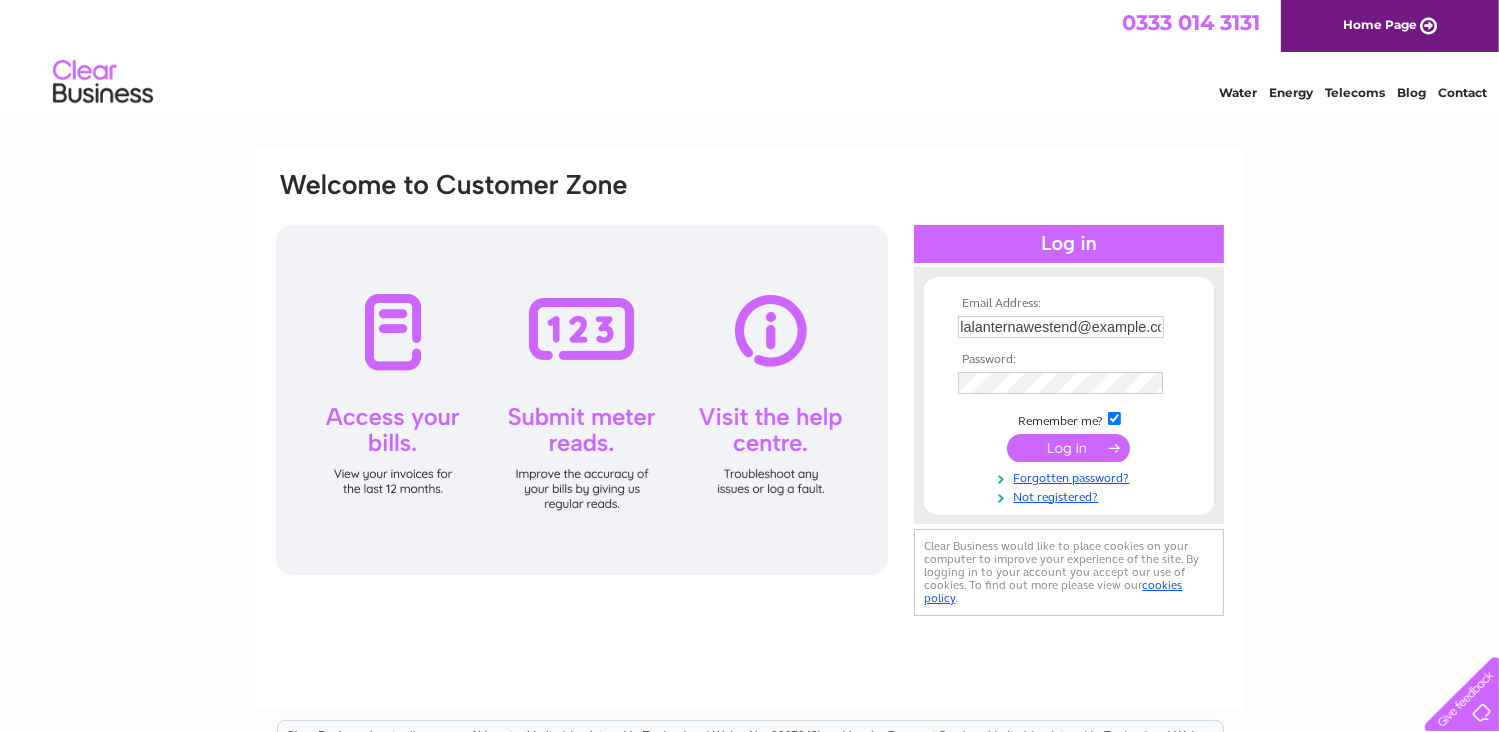 click at bounding box center [1068, 448] 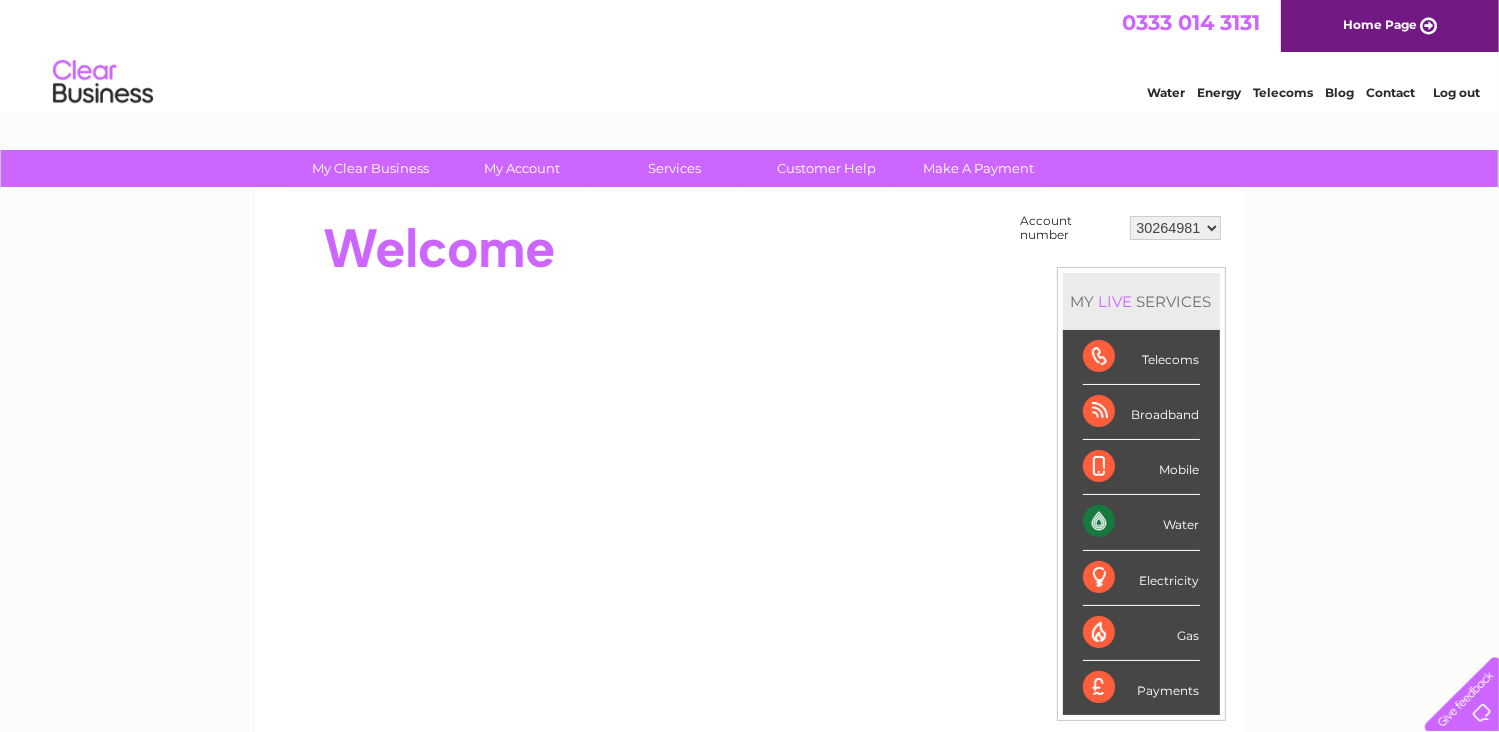 scroll, scrollTop: 0, scrollLeft: 0, axis: both 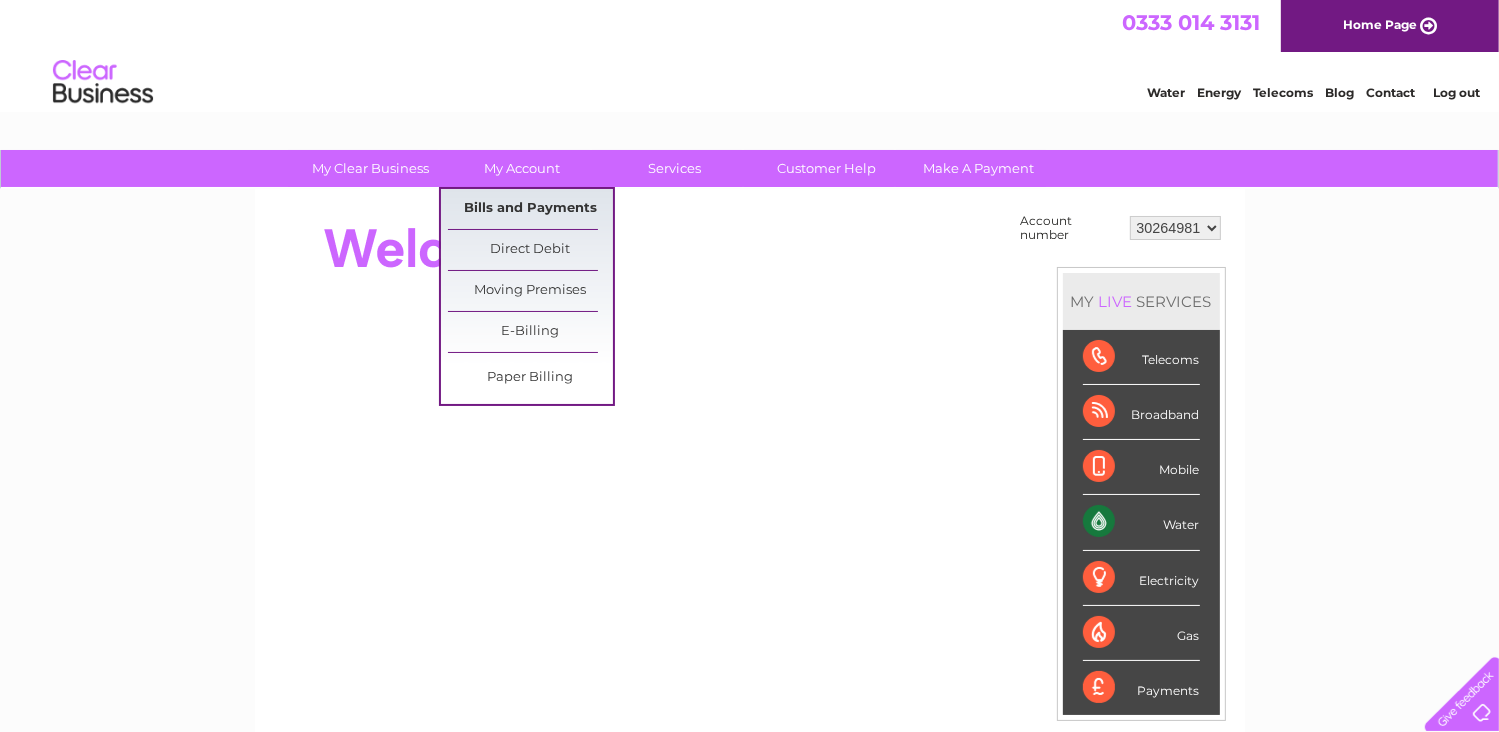 click on "Bills and Payments" at bounding box center [530, 209] 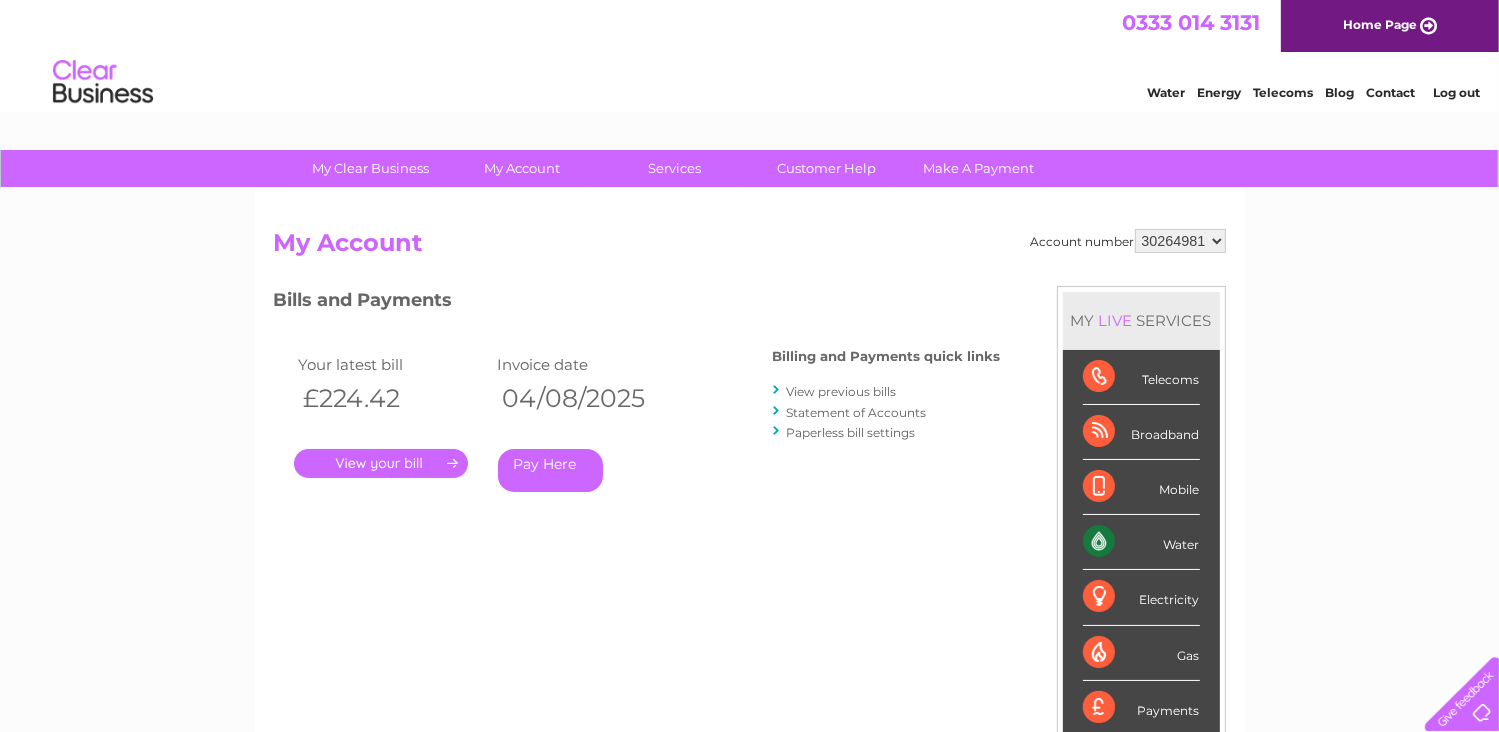 scroll, scrollTop: 0, scrollLeft: 0, axis: both 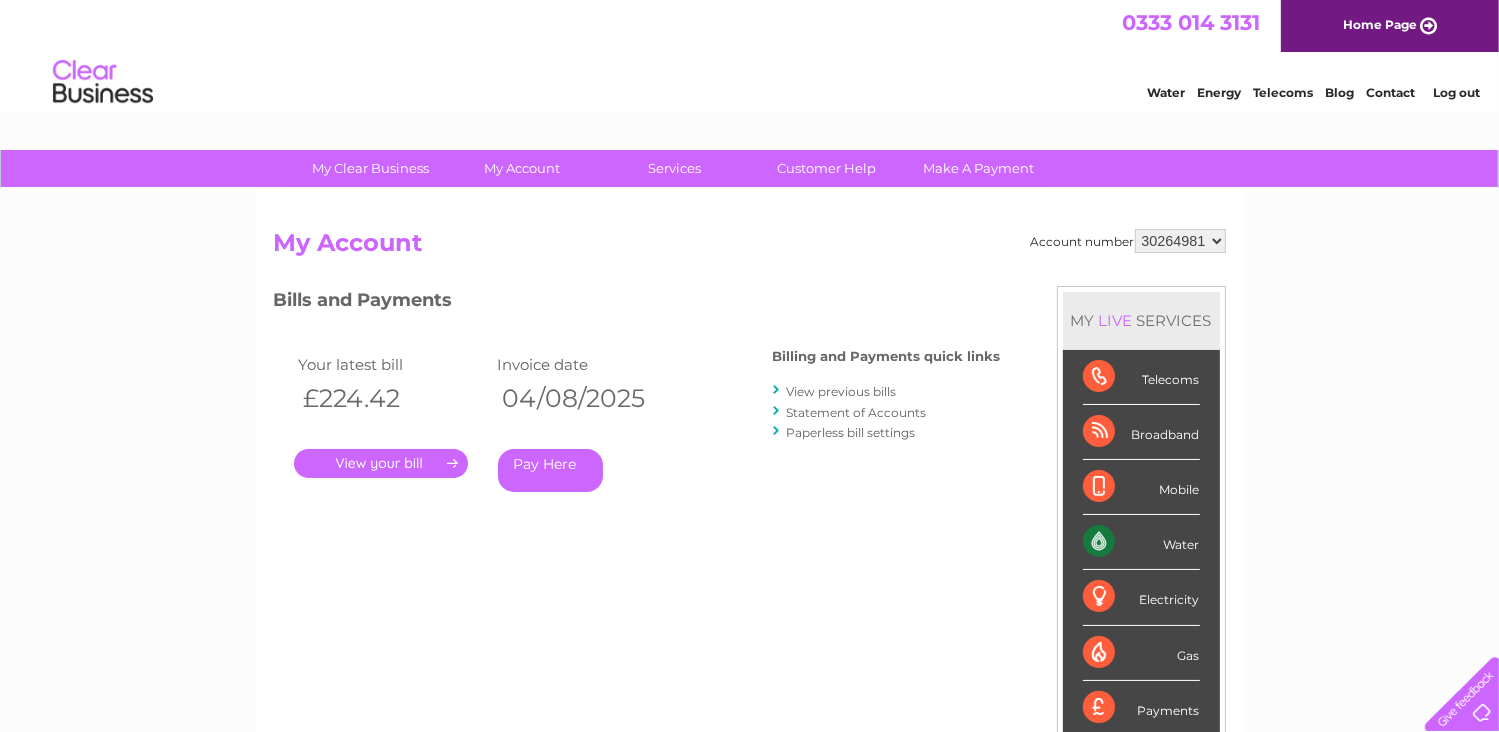 click on "." at bounding box center [381, 463] 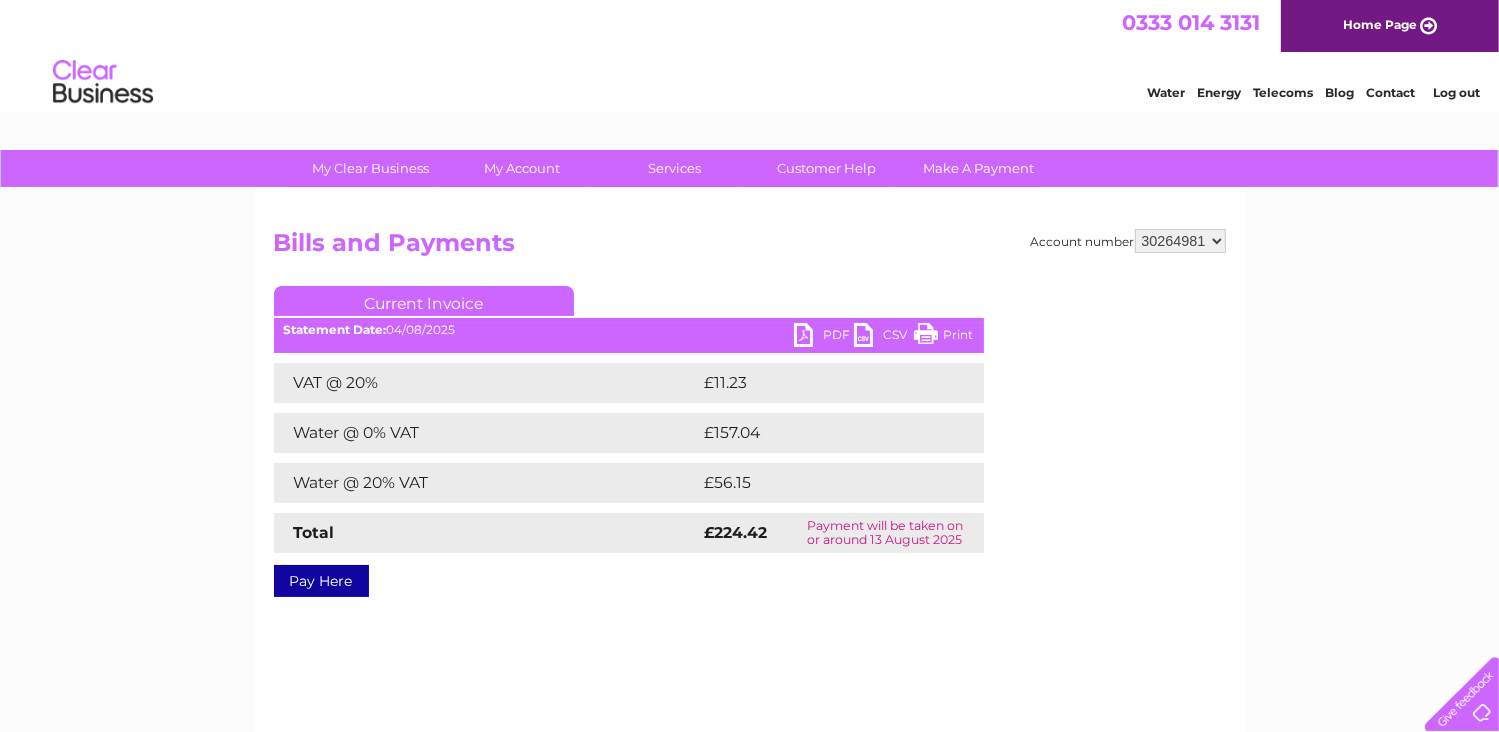 scroll, scrollTop: 0, scrollLeft: 0, axis: both 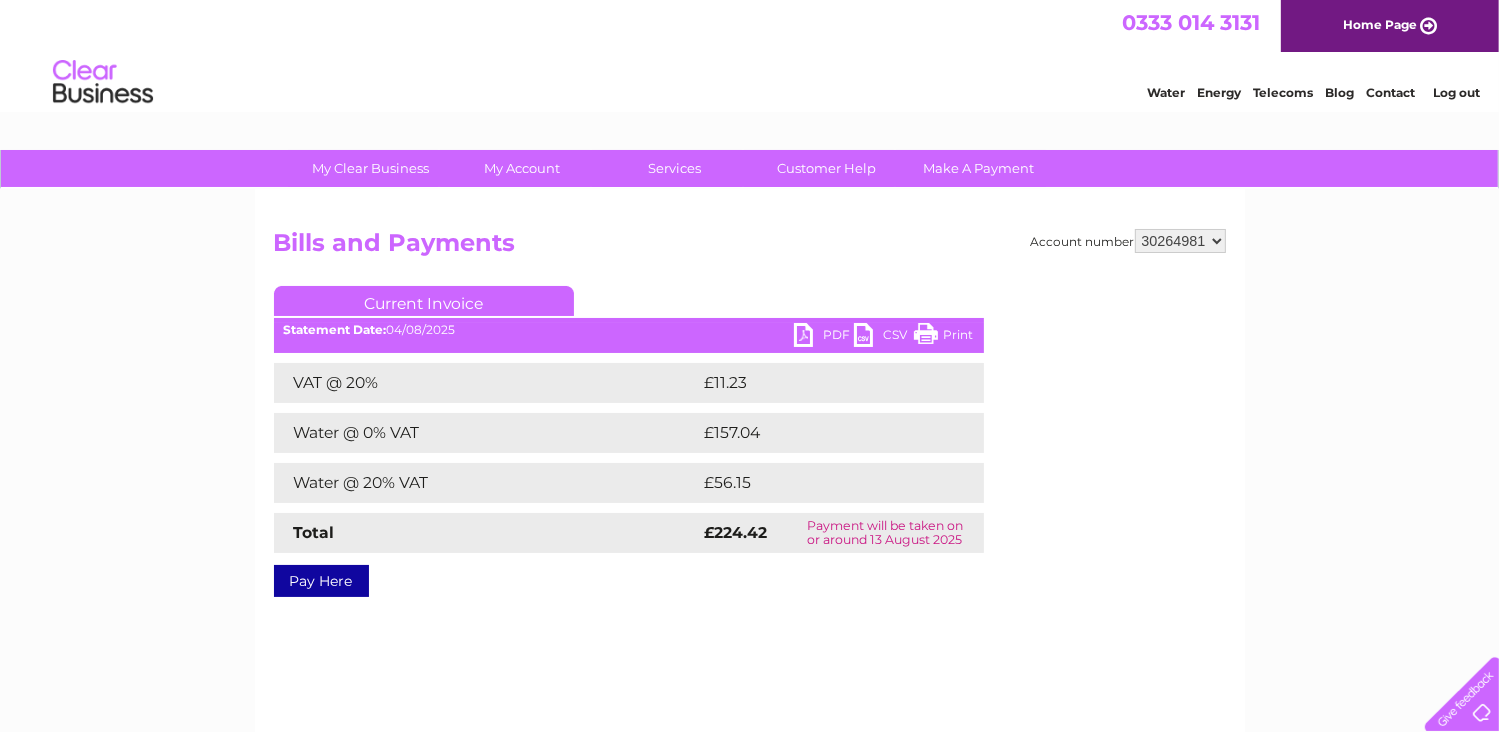 click on "PDF" at bounding box center (824, 337) 